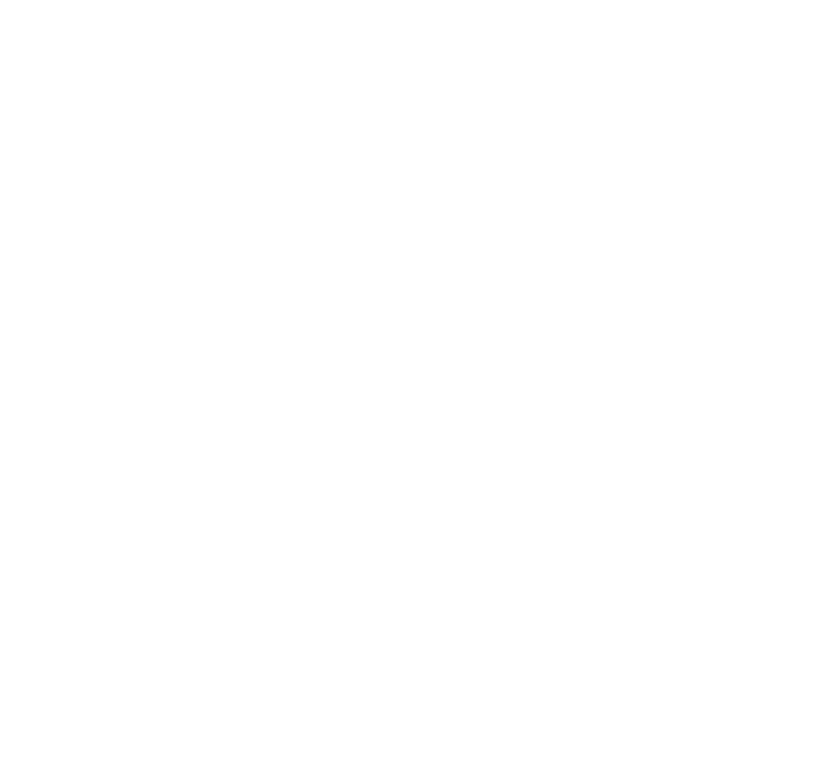 scroll, scrollTop: 0, scrollLeft: 0, axis: both 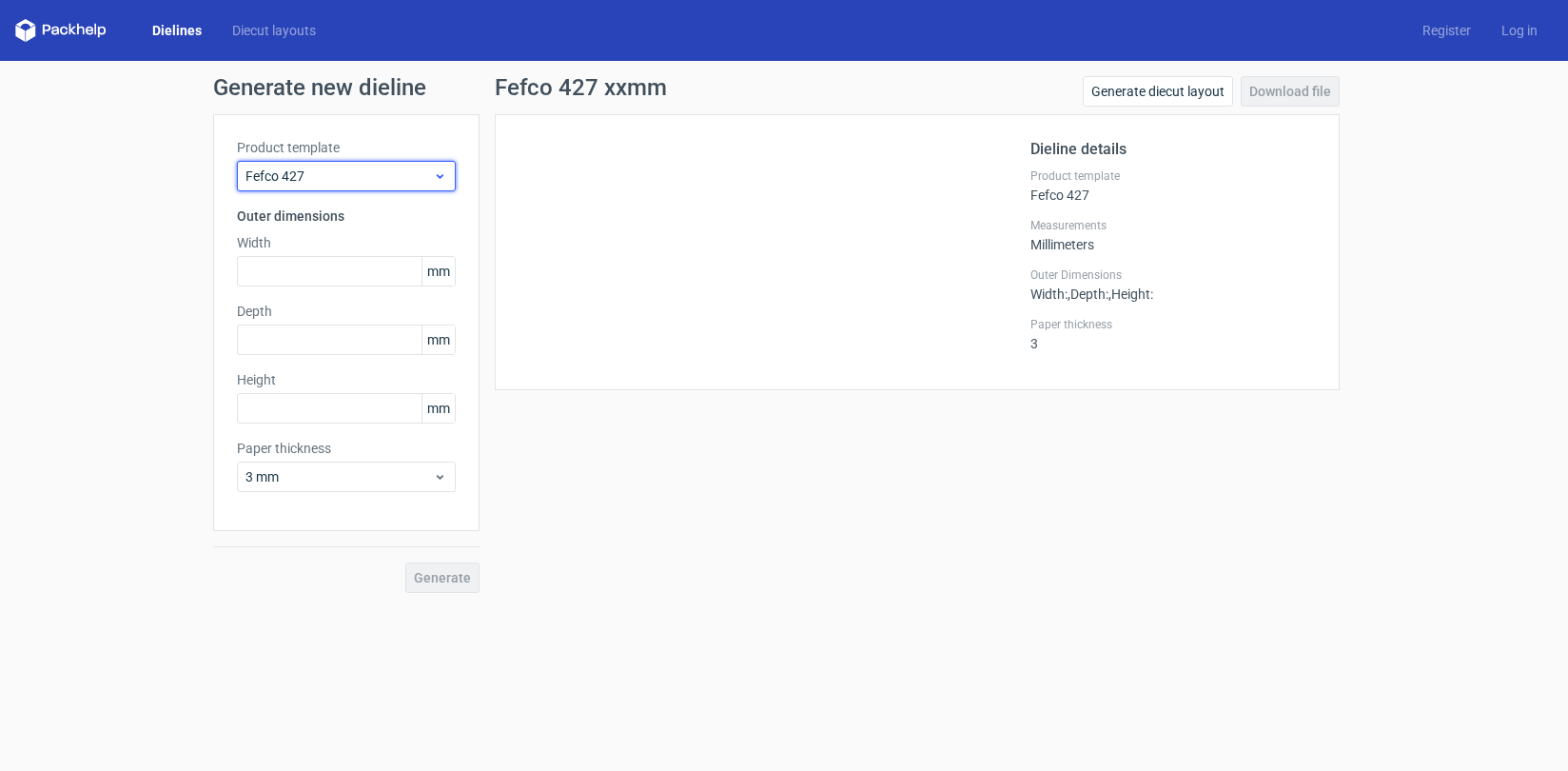 click on "Fefco 427" at bounding box center [339, 176] 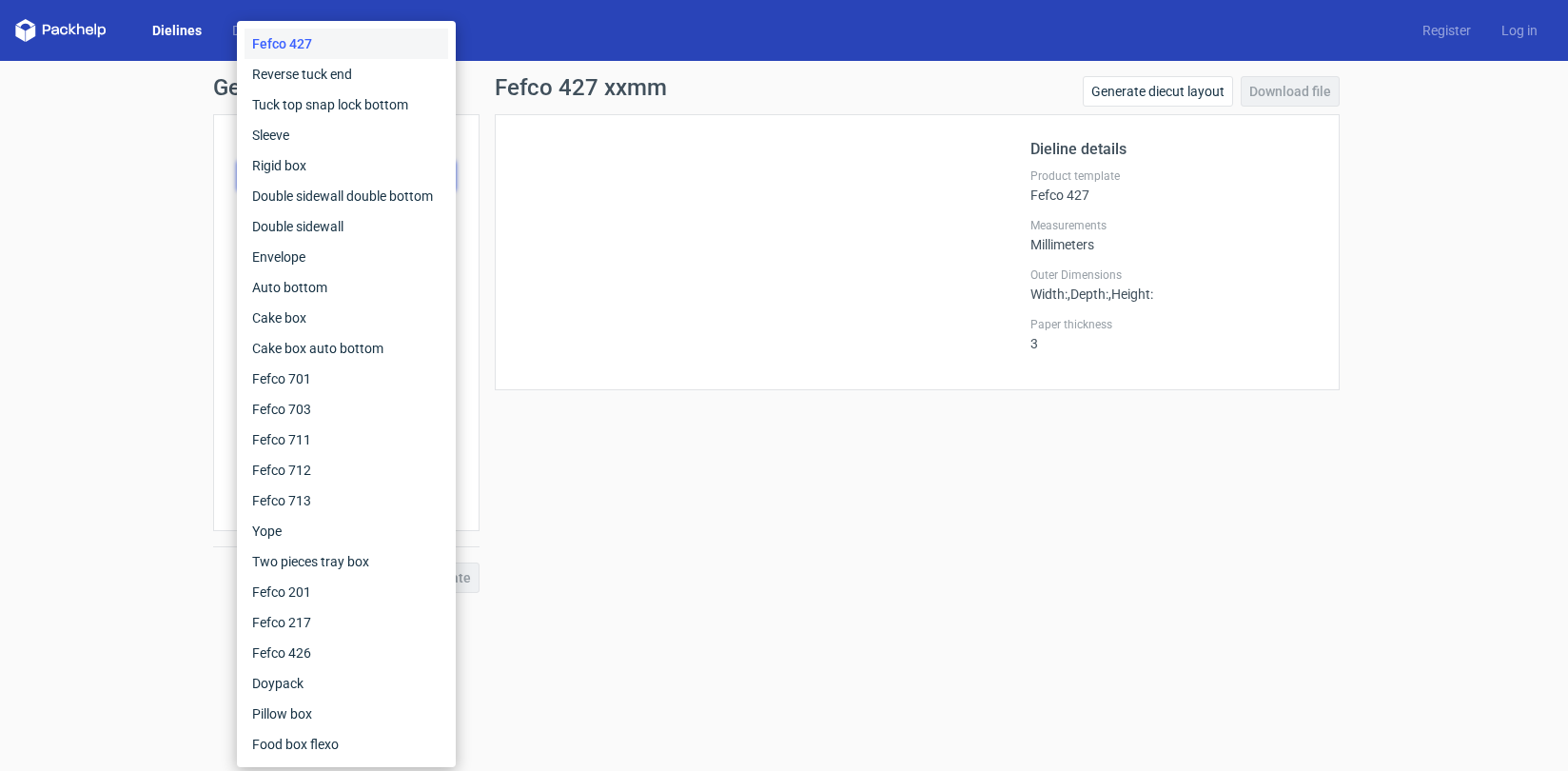 click on "Fefco 427" at bounding box center [346, 44] 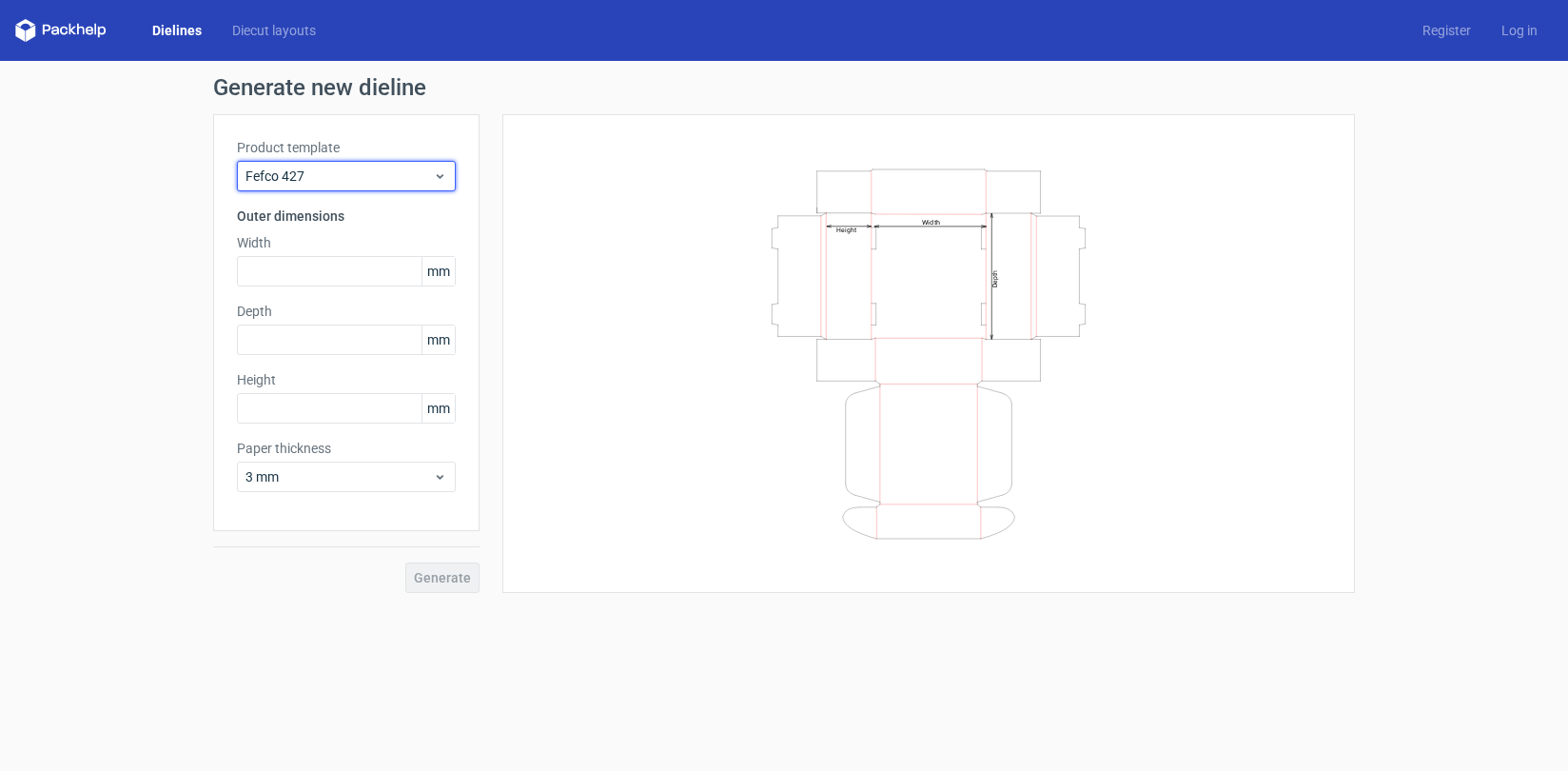 drag, startPoint x: 363, startPoint y: 181, endPoint x: 381, endPoint y: 200, distance: 26.172505 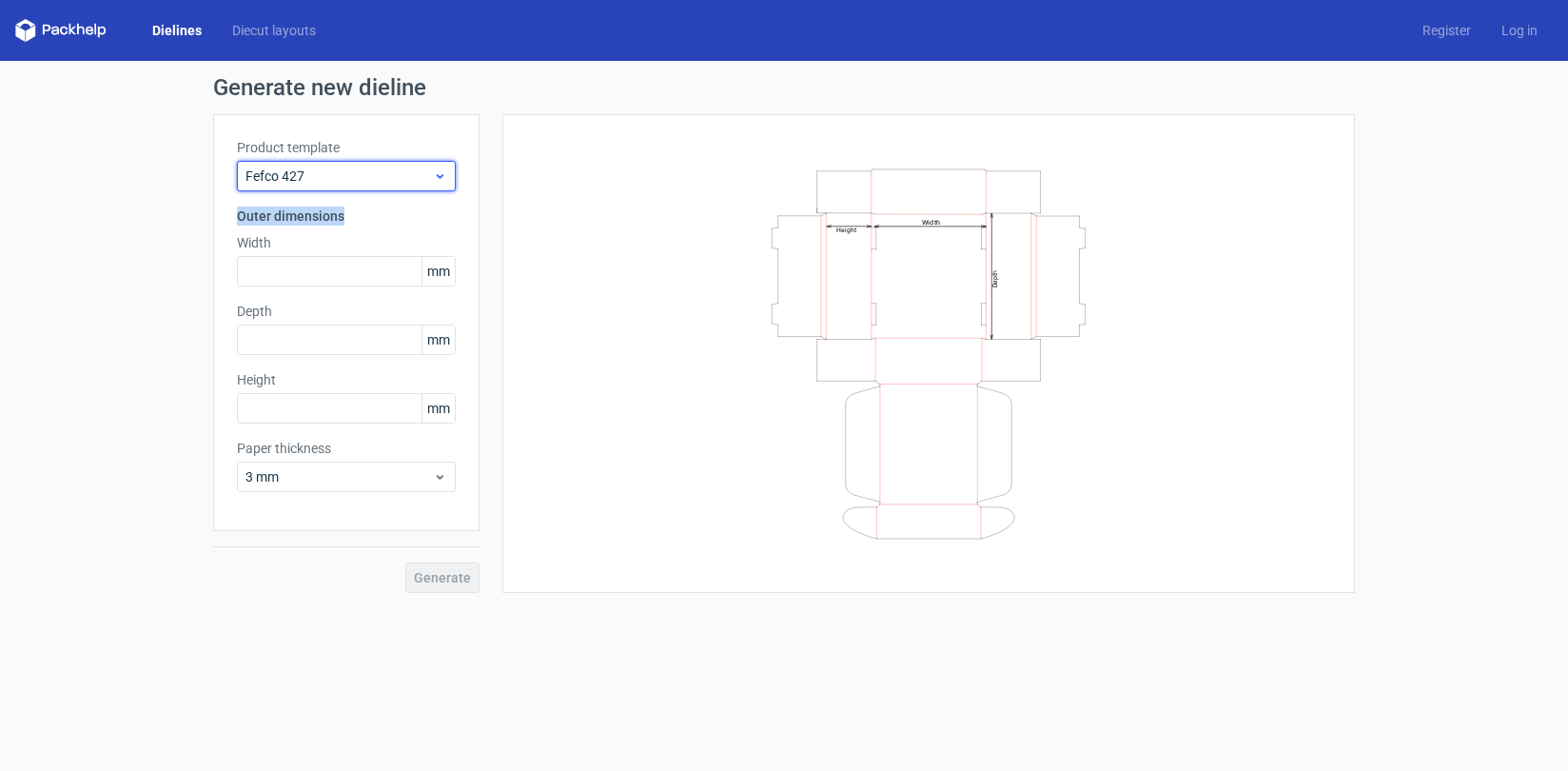 click on "Fefco 427" at bounding box center [339, 176] 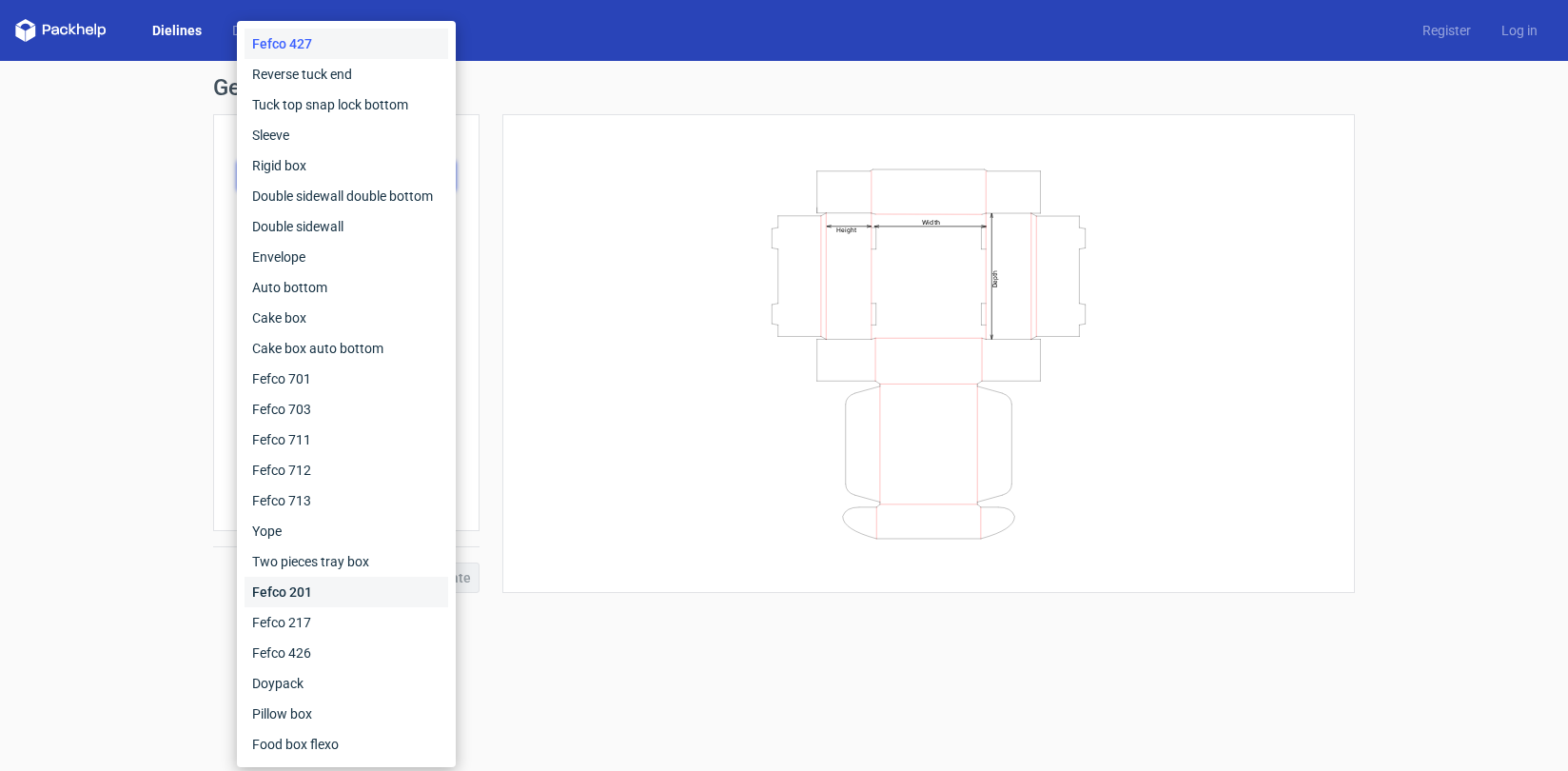 click on "Fefco 201" at bounding box center (346, 592) 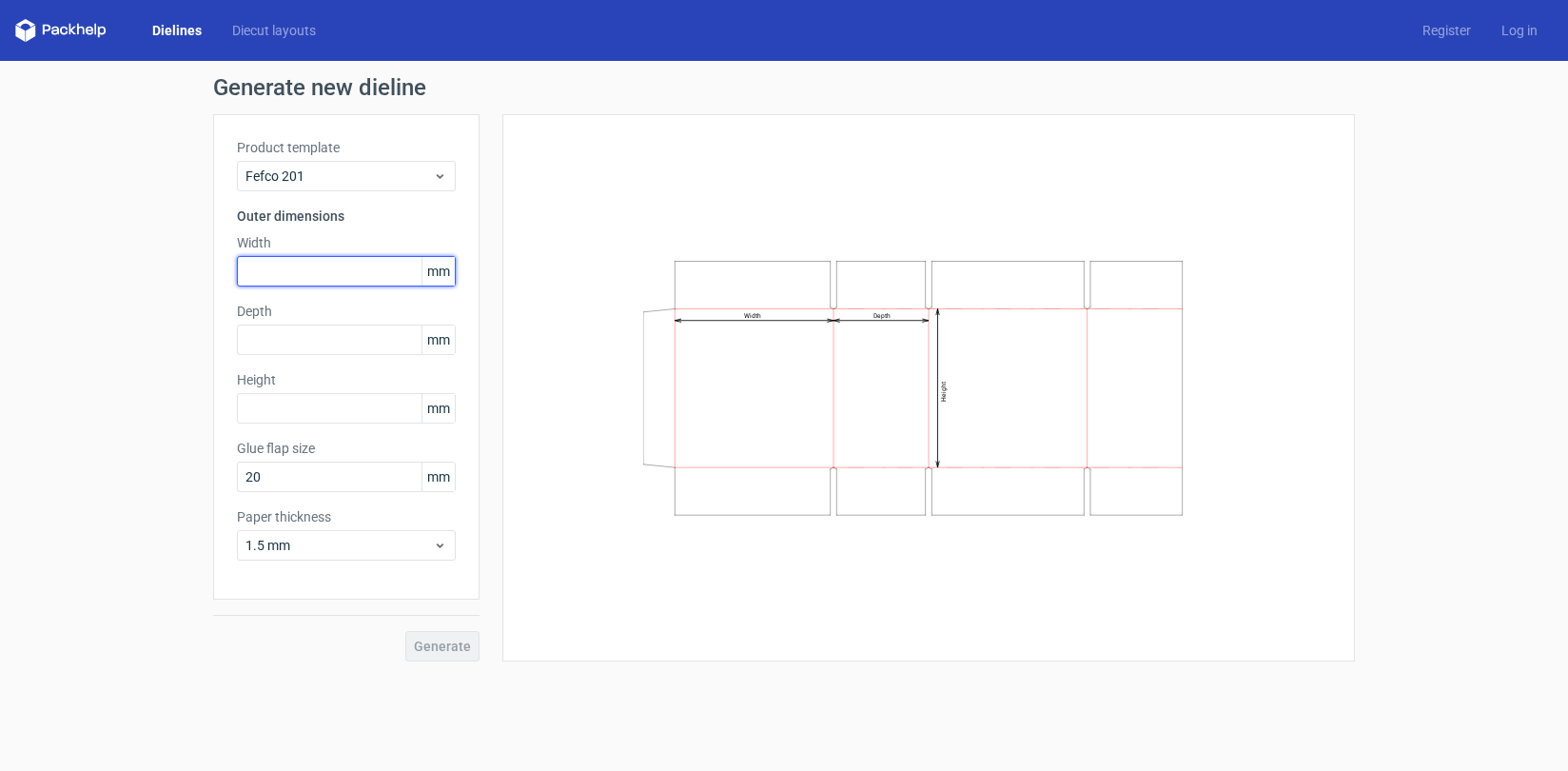 click at bounding box center (346, 271) 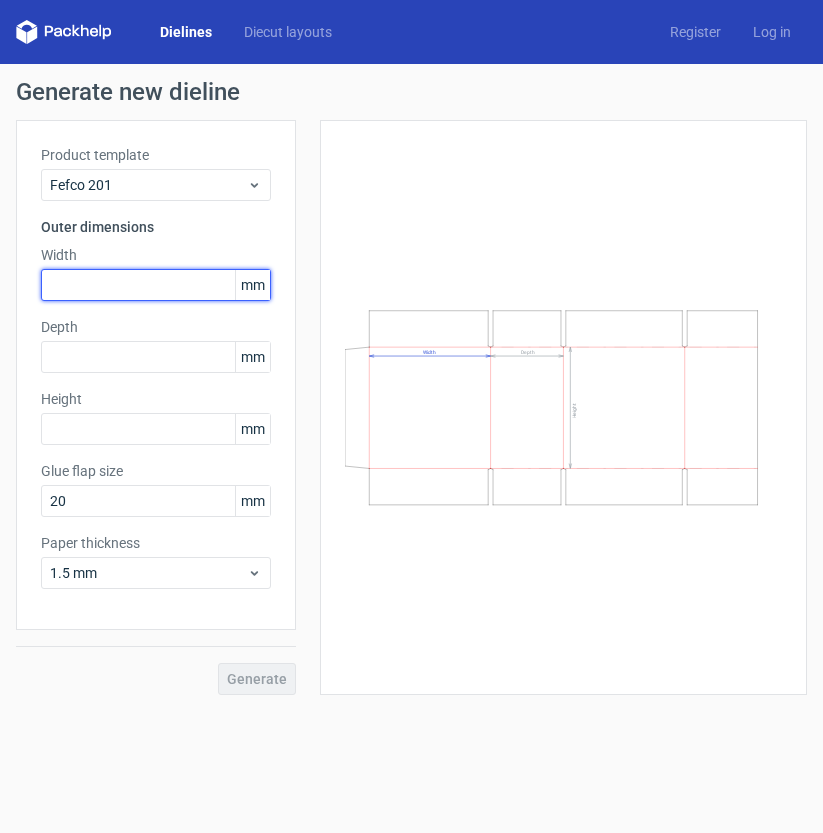 click at bounding box center (156, 285) 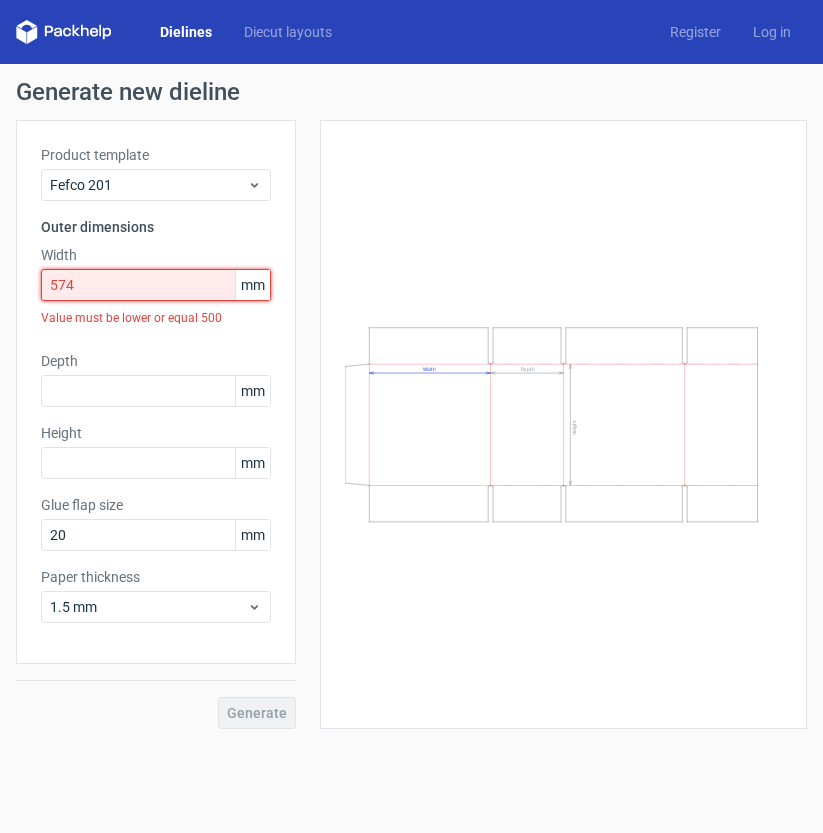 click on "574" at bounding box center (156, 285) 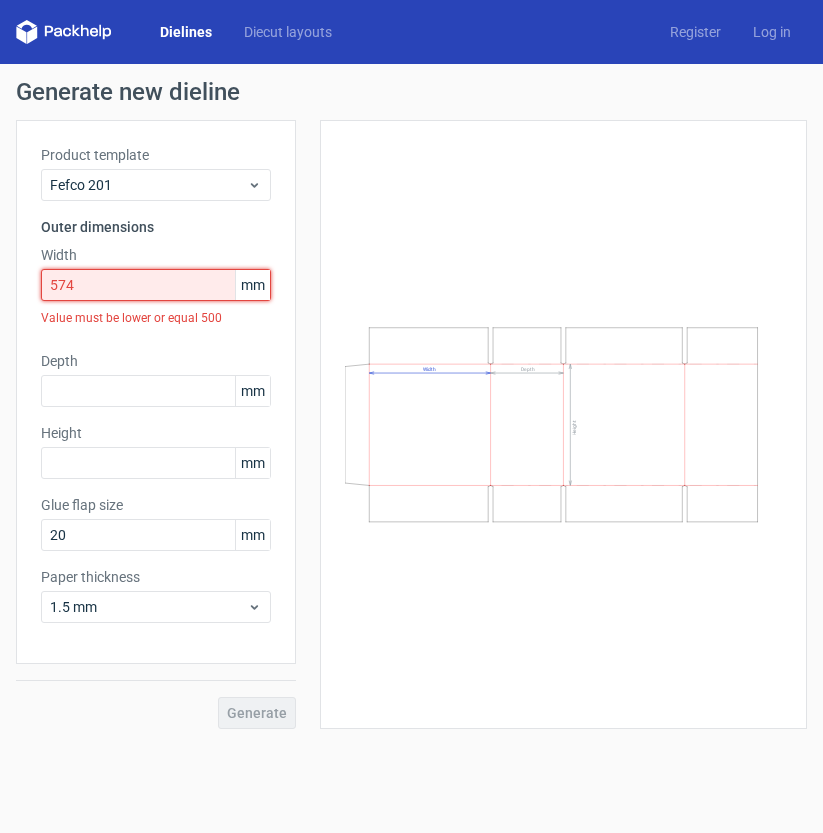 click on "574" at bounding box center (156, 285) 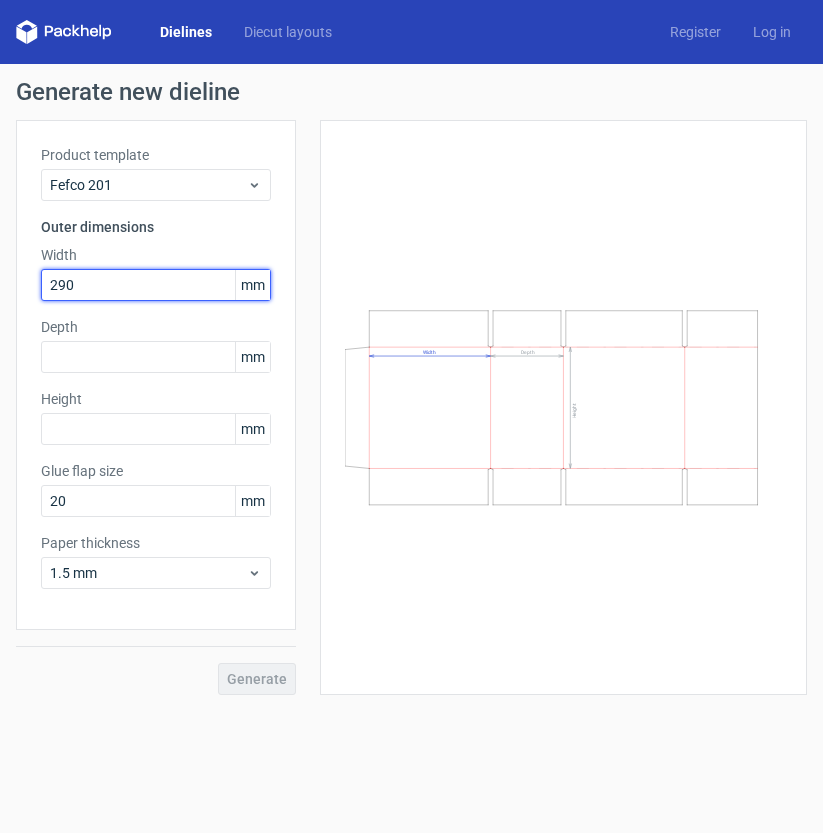type on "290" 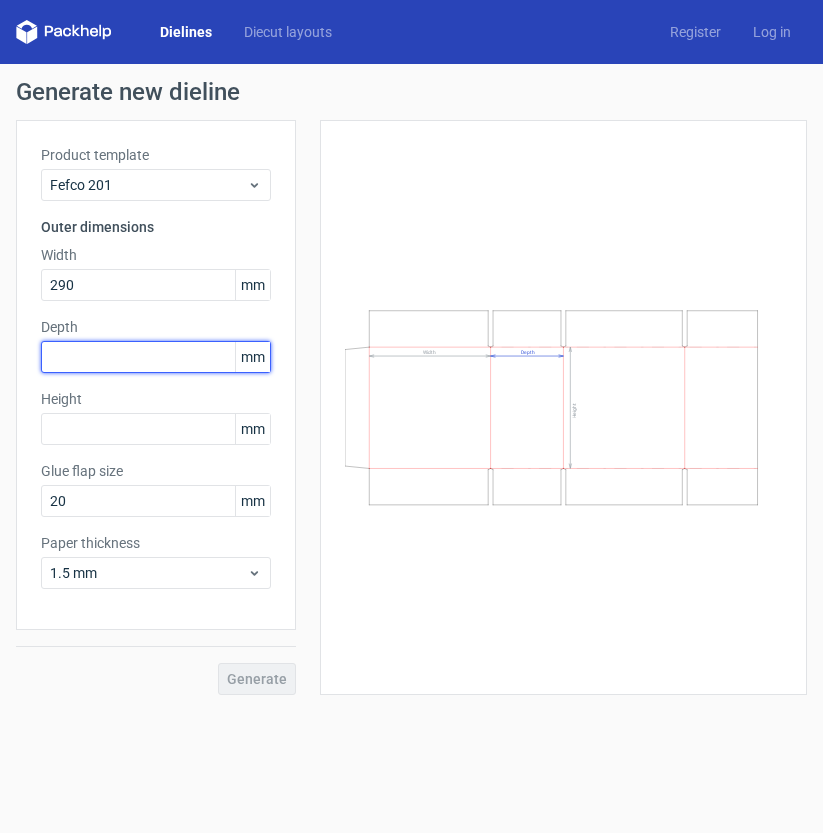 click at bounding box center [156, 357] 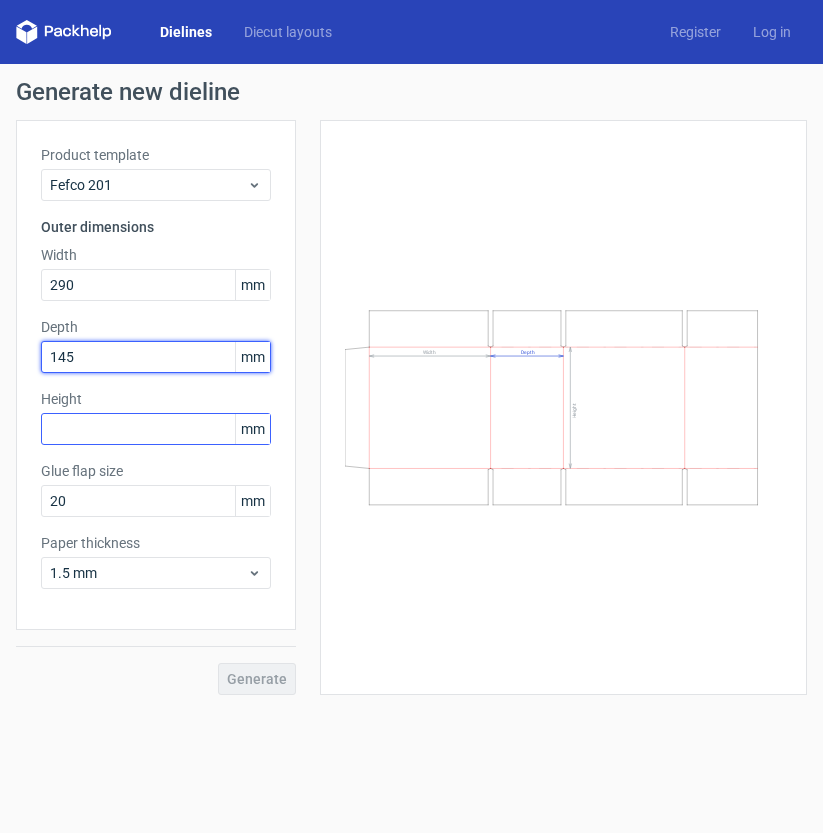 type on "145" 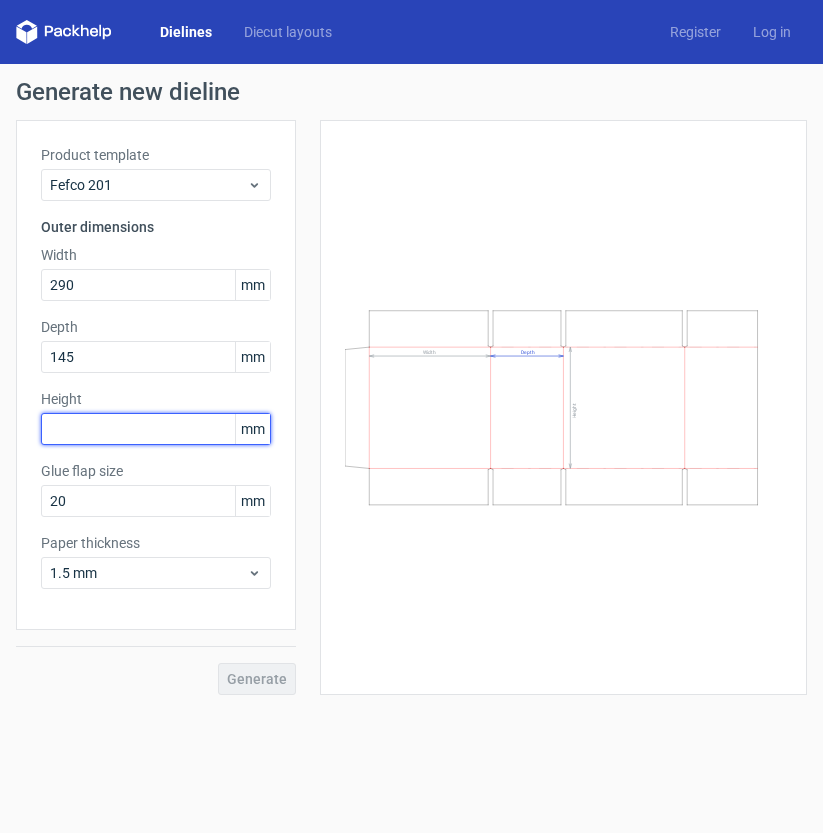 click at bounding box center [156, 429] 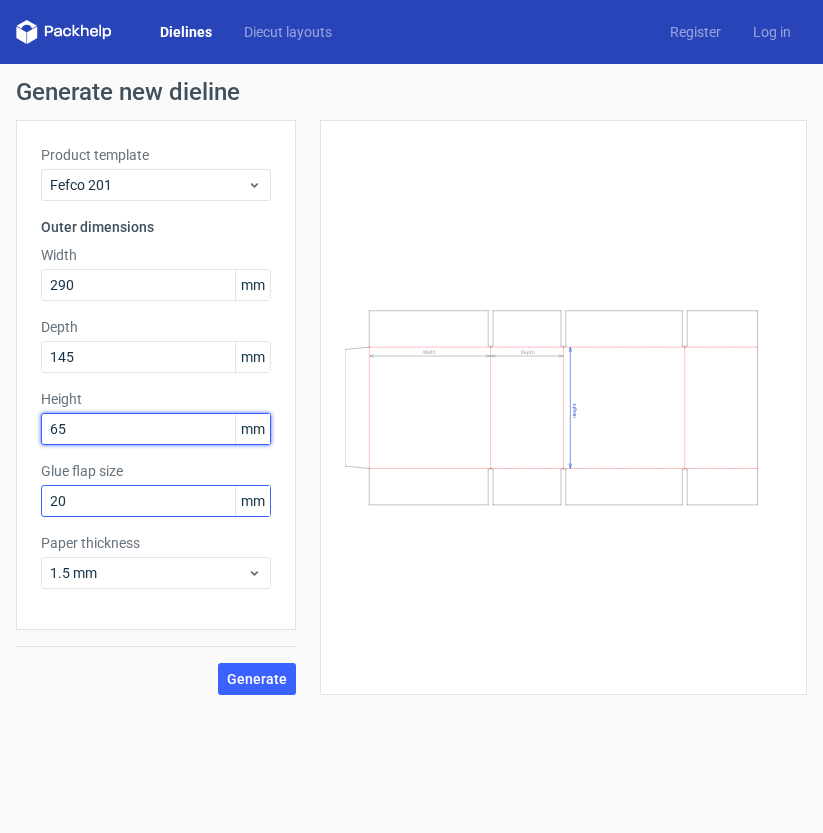 type on "65" 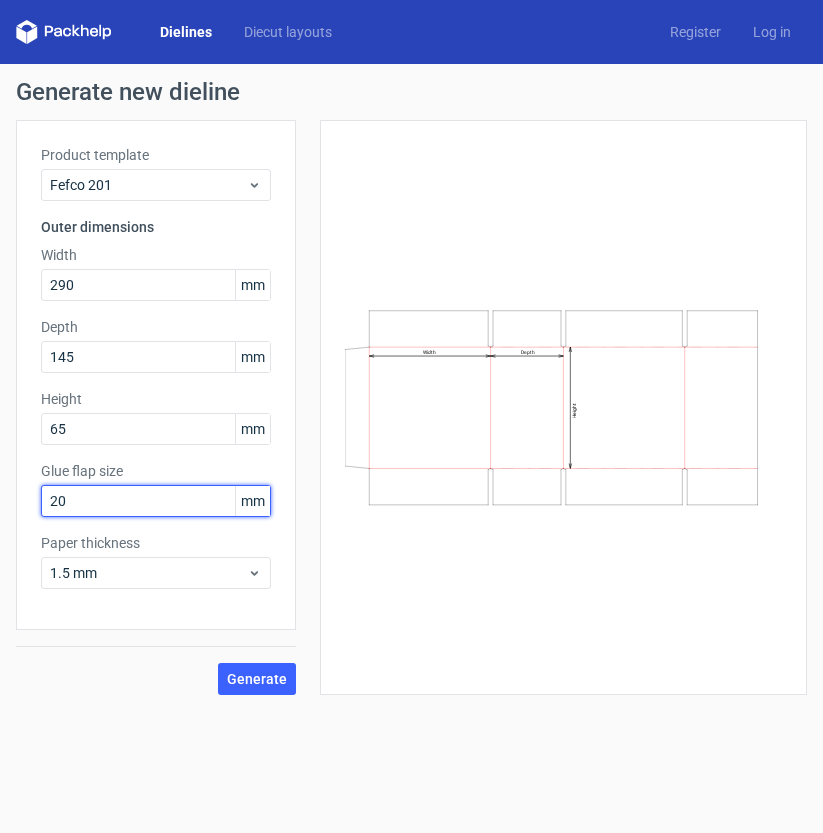 click on "20" at bounding box center (156, 501) 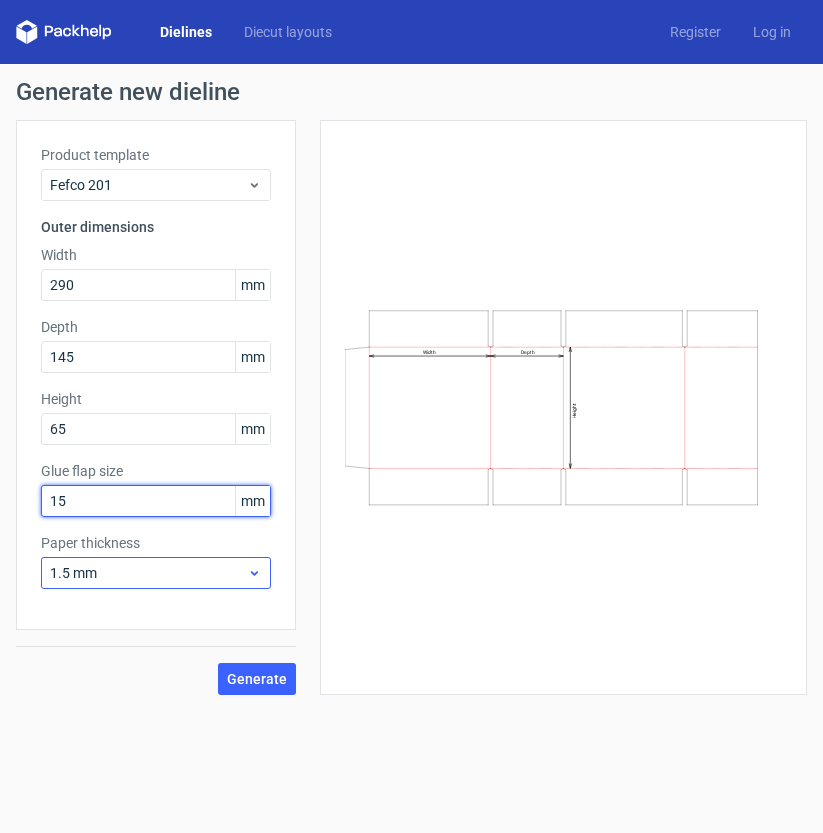 type on "15" 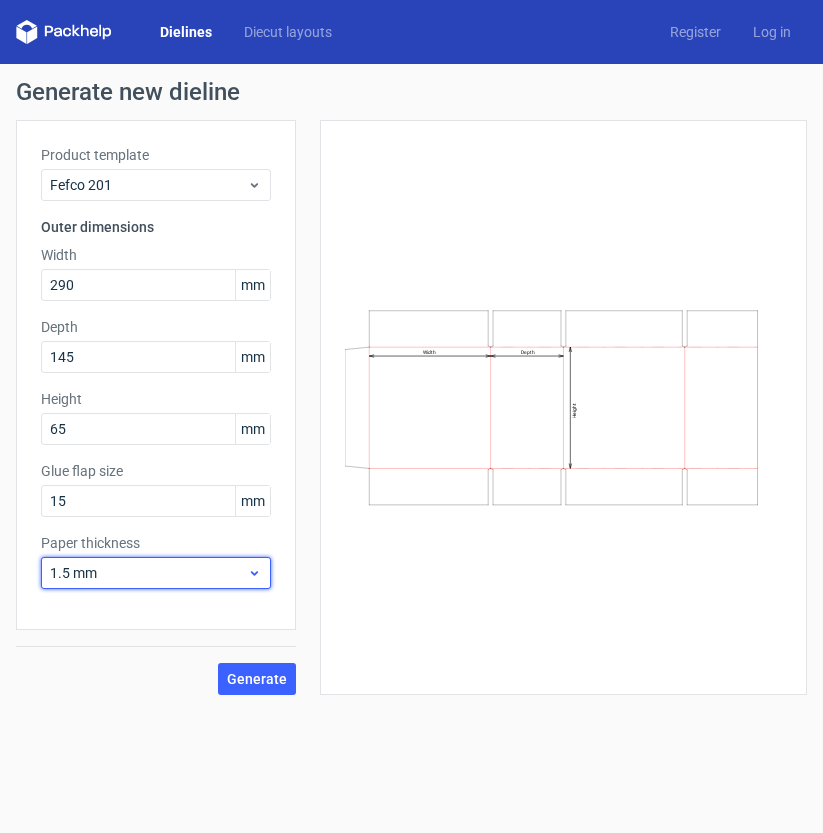 click on "1.5 mm" at bounding box center [156, 573] 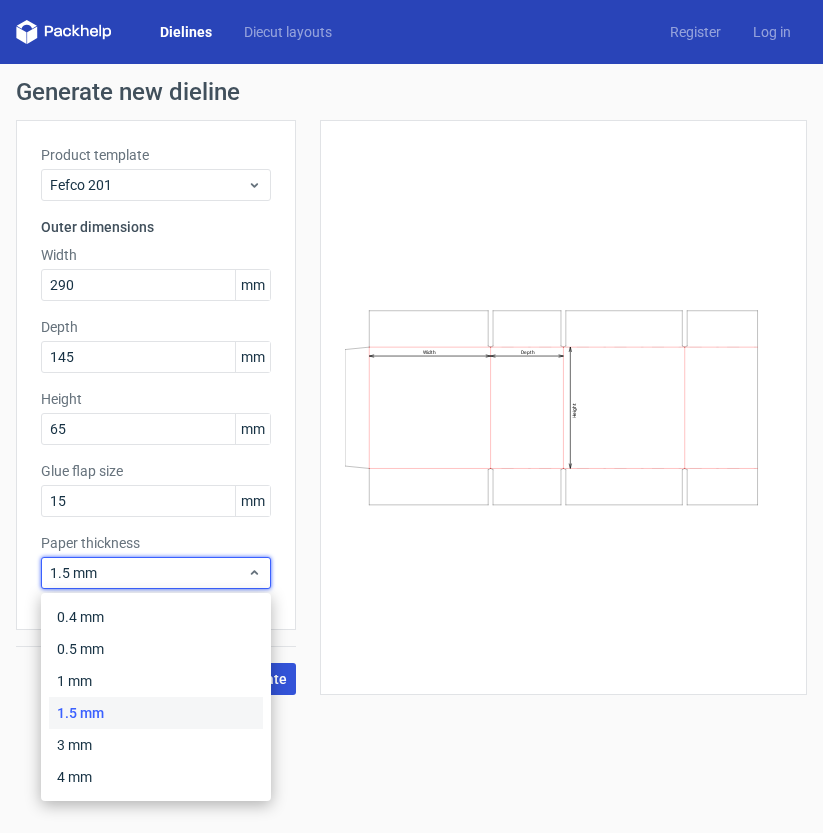 drag, startPoint x: 435, startPoint y: 651, endPoint x: 230, endPoint y: 667, distance: 205.62344 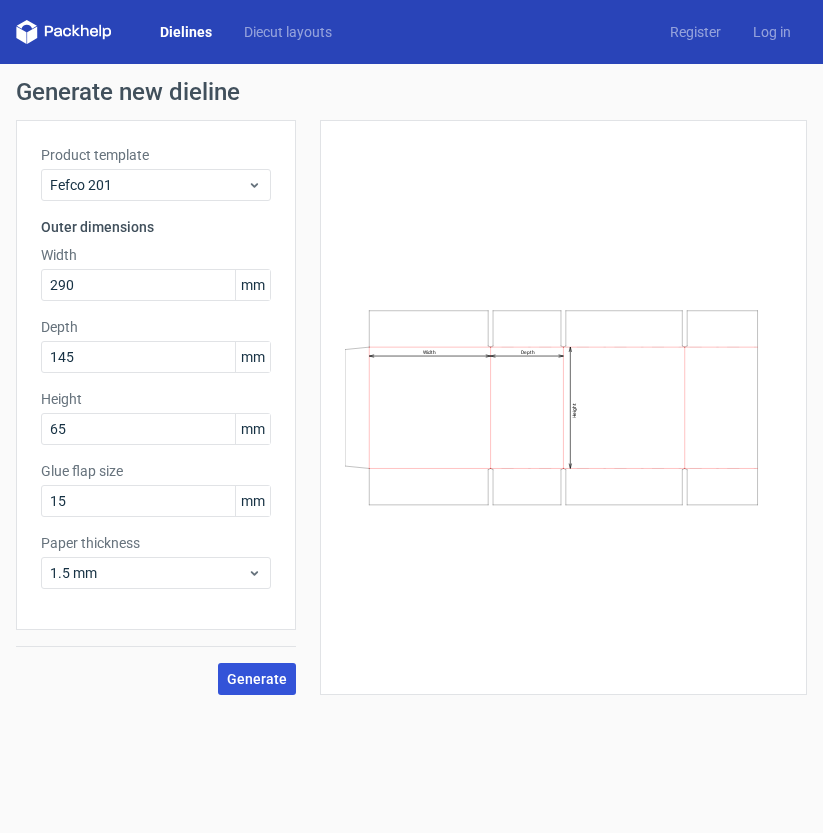 click on "Generate" at bounding box center [257, 679] 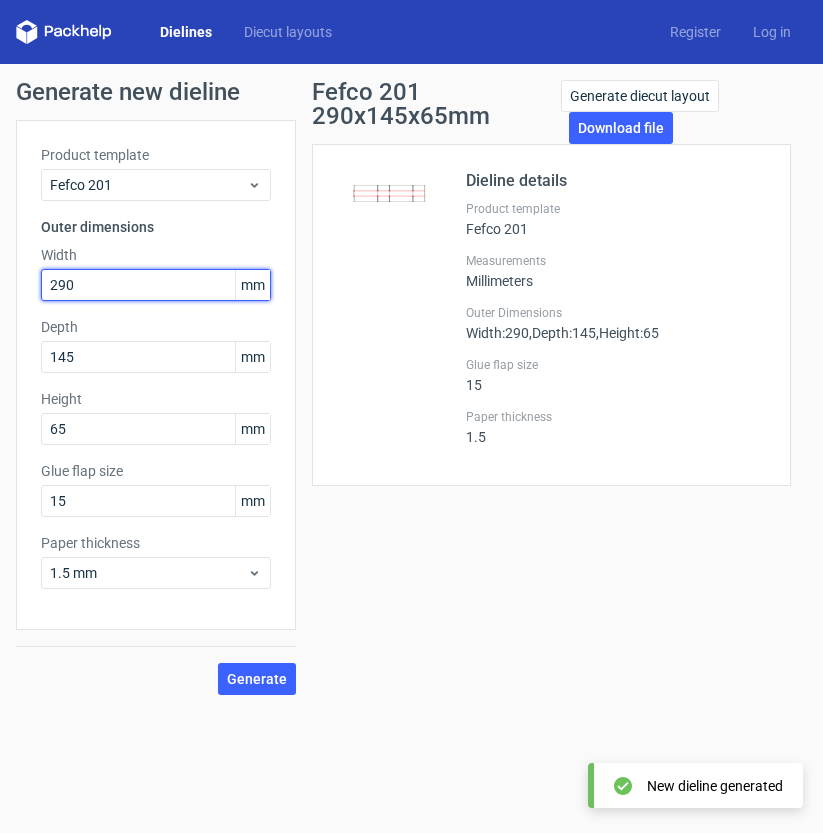 drag, startPoint x: 135, startPoint y: 269, endPoint x: -9, endPoint y: 321, distance: 153.10127 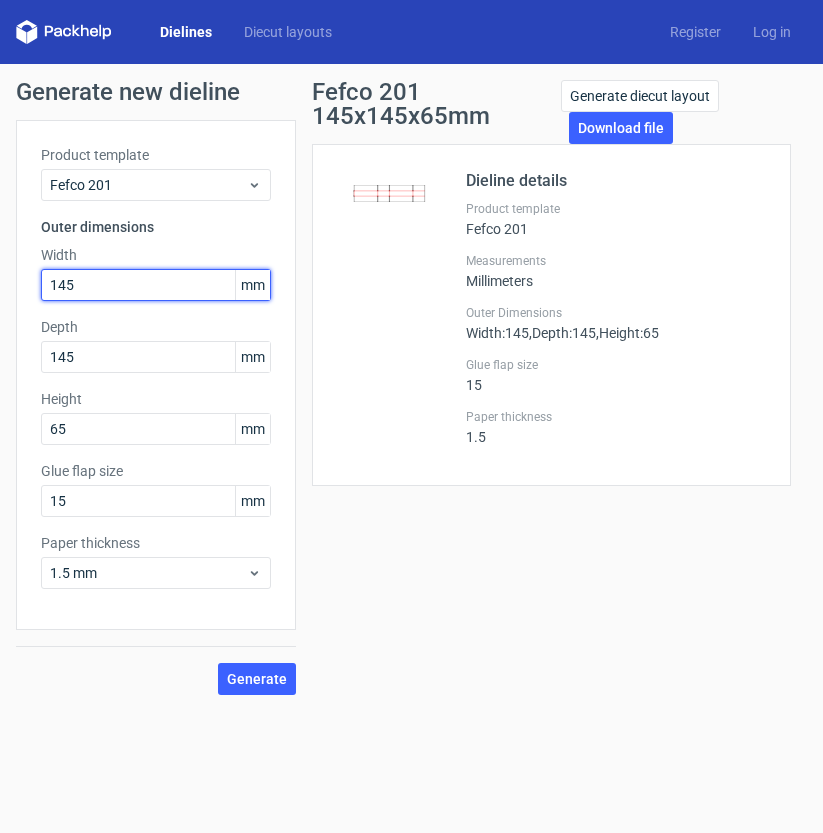 type on "145" 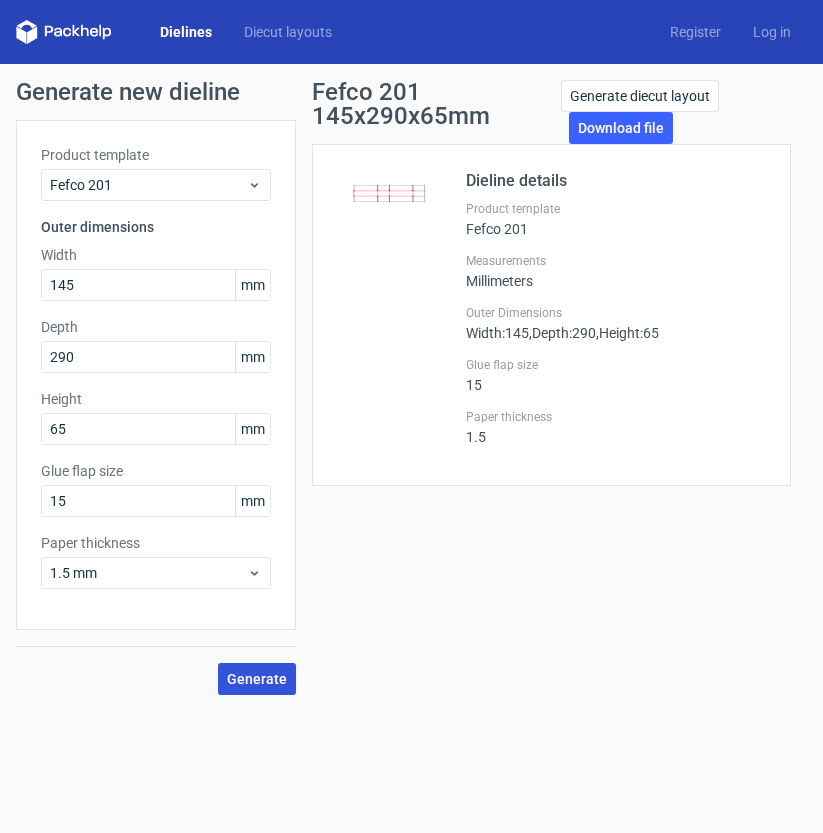 click on "Generate" at bounding box center [257, 679] 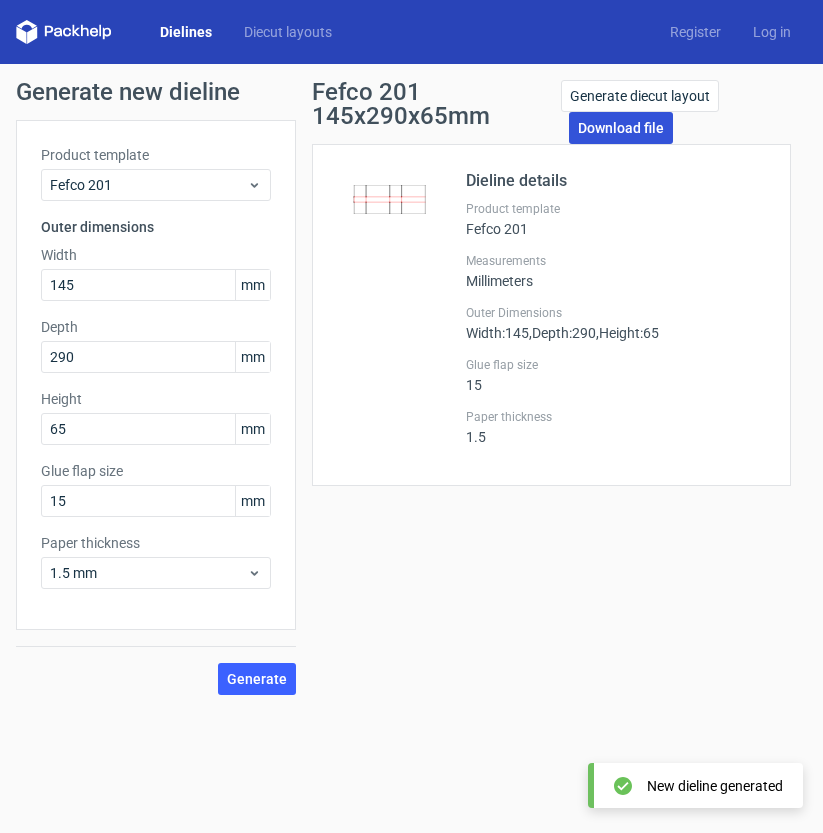 click on "Download file" at bounding box center [621, 128] 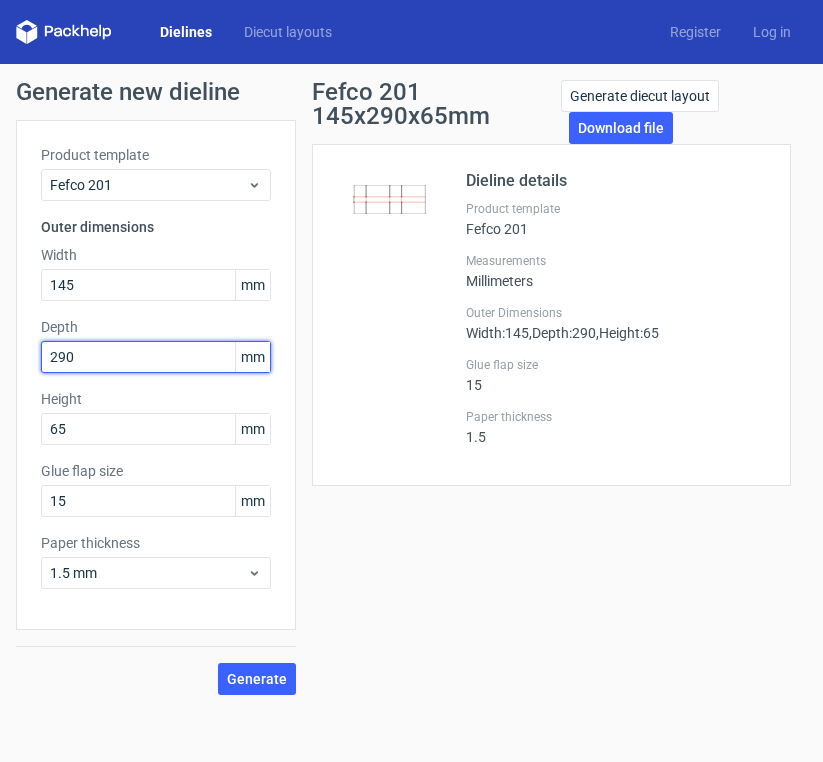 drag, startPoint x: 85, startPoint y: 359, endPoint x: 22, endPoint y: 332, distance: 68.54196 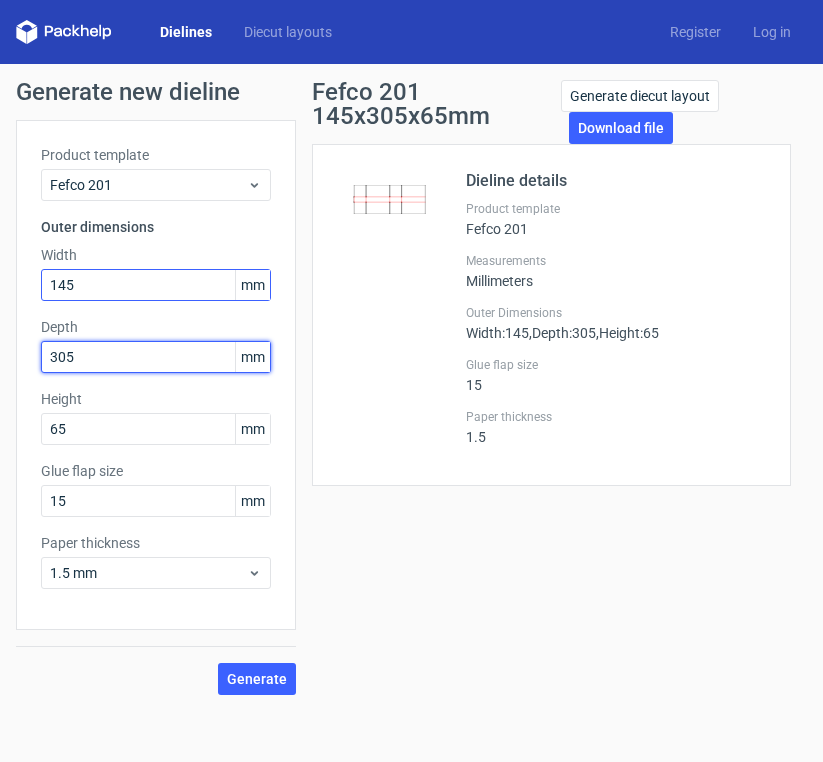 type on "305" 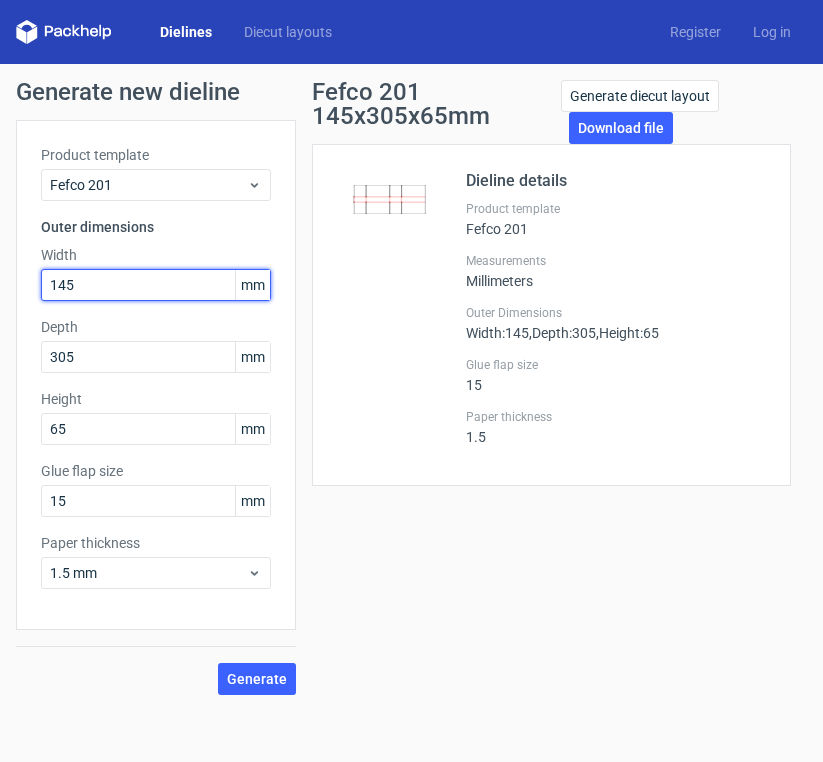 drag, startPoint x: 79, startPoint y: 285, endPoint x: -9, endPoint y: 296, distance: 88.68484 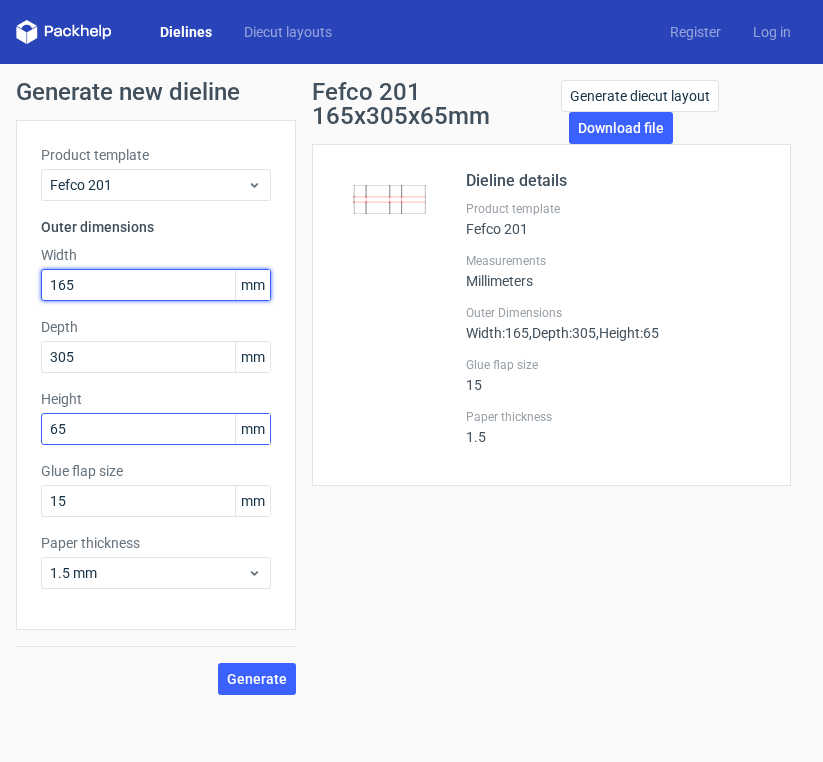 type on "165" 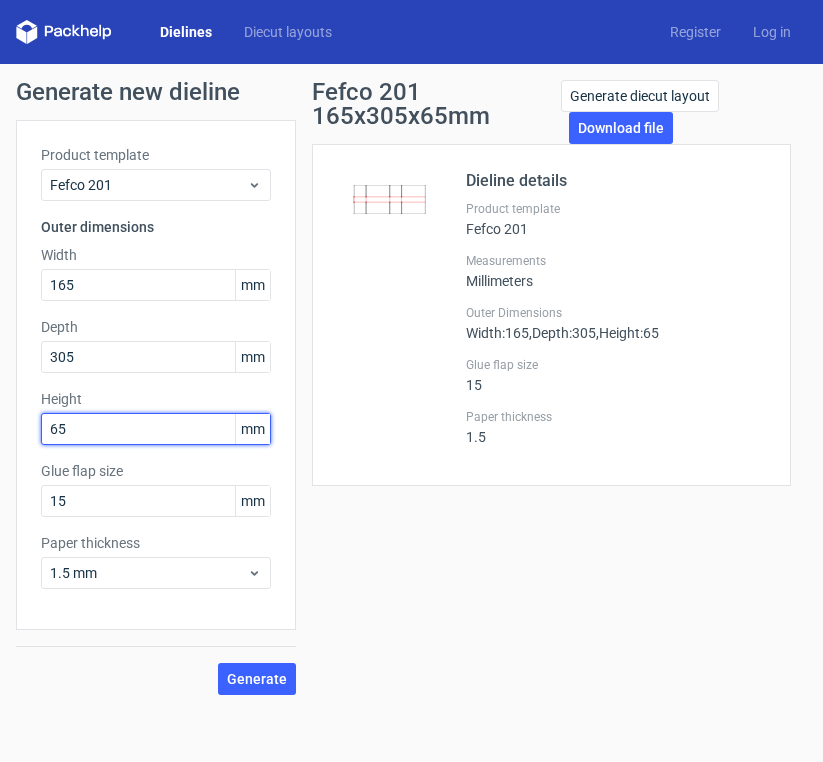 click on "65" at bounding box center [156, 429] 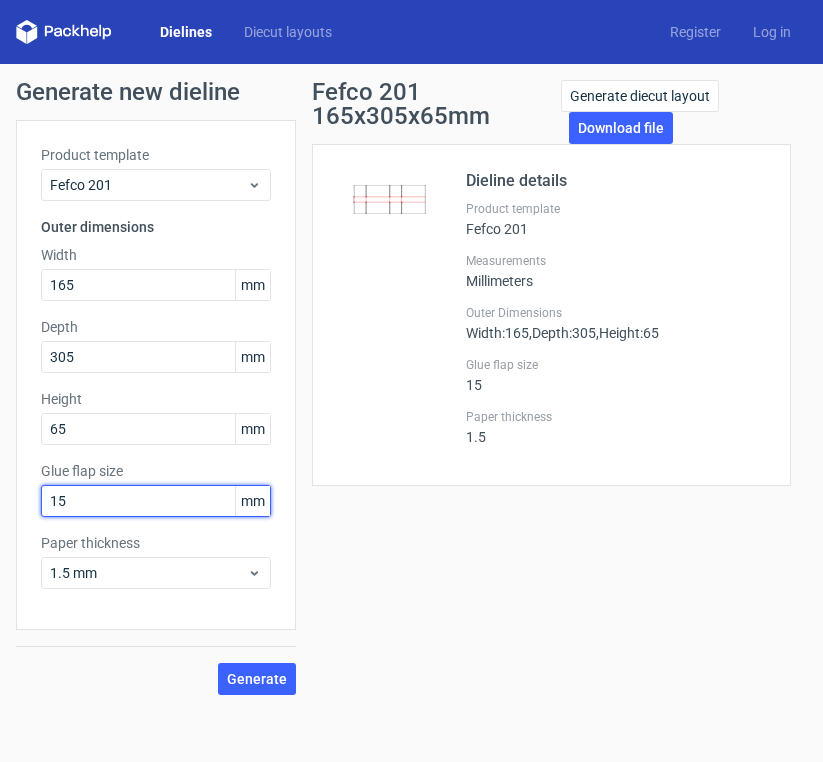 click on "15" at bounding box center (156, 501) 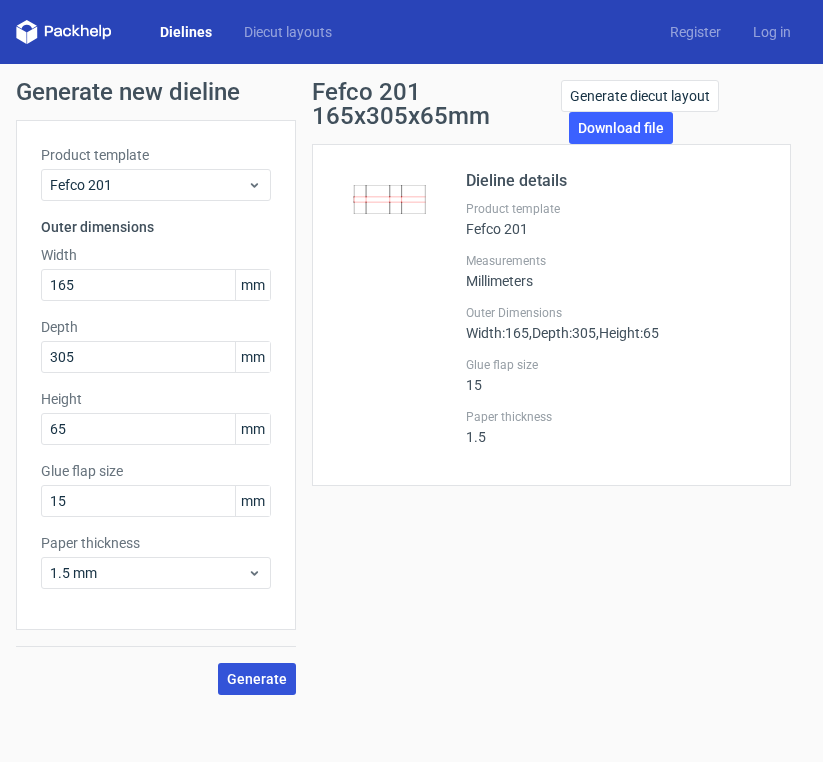 click on "Generate" at bounding box center [257, 679] 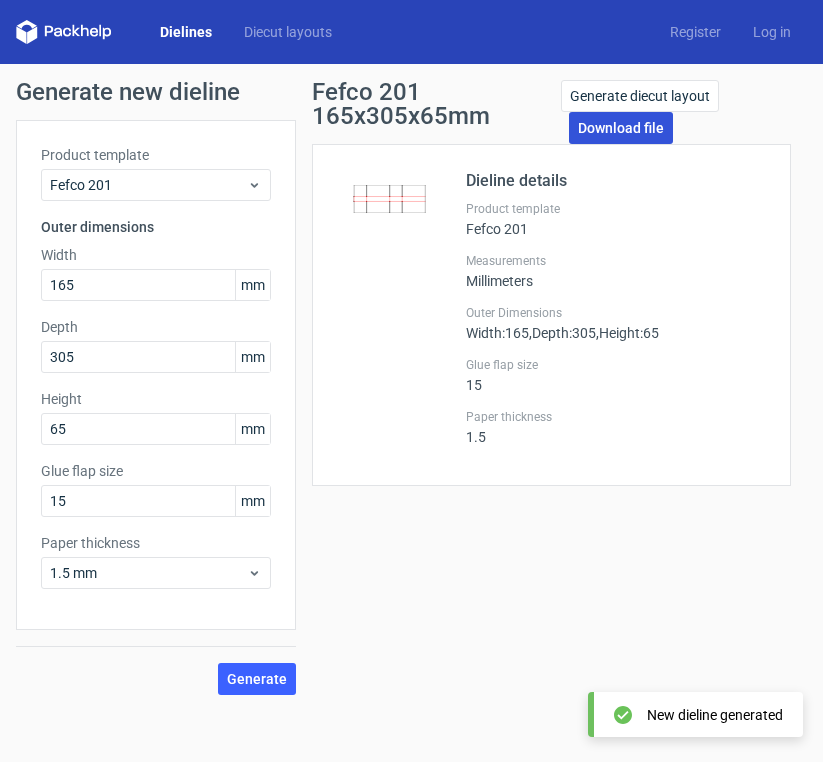 click on "Download file" at bounding box center (621, 128) 